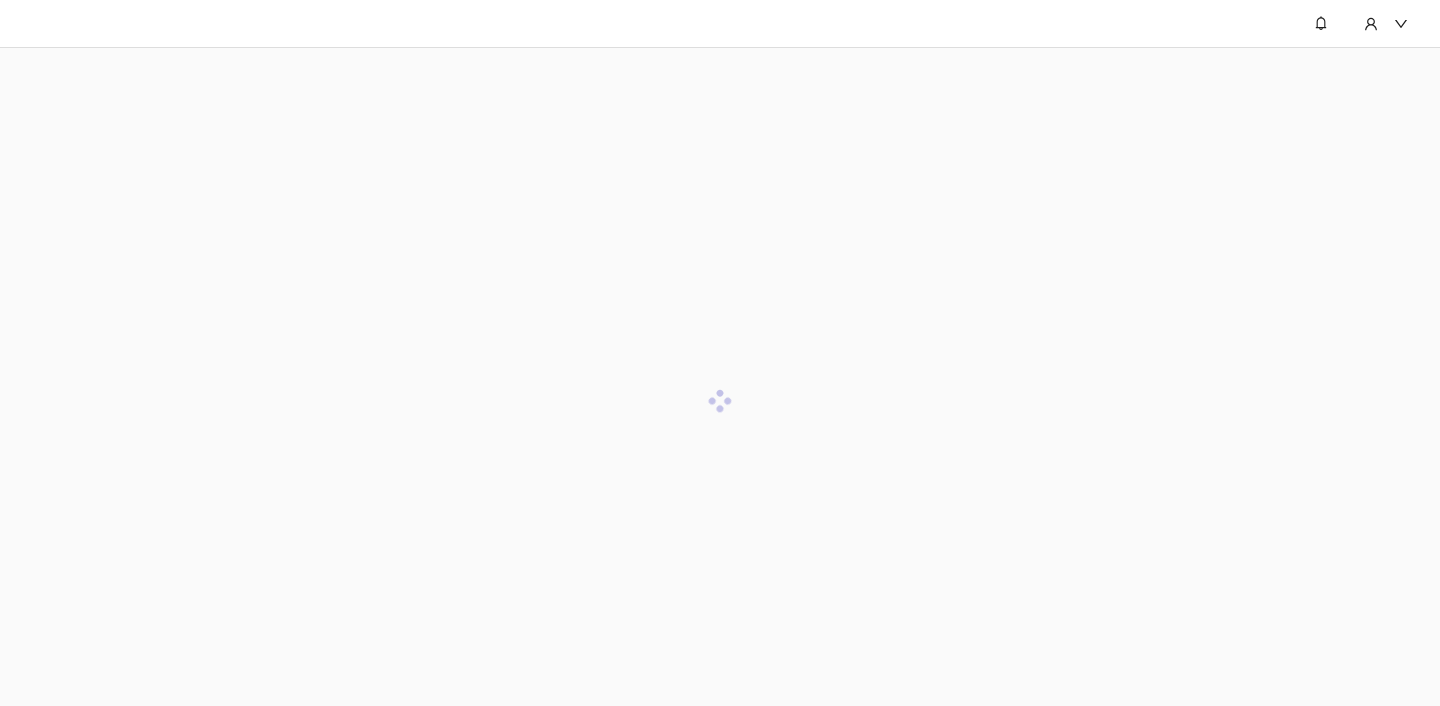 scroll, scrollTop: 0, scrollLeft: 0, axis: both 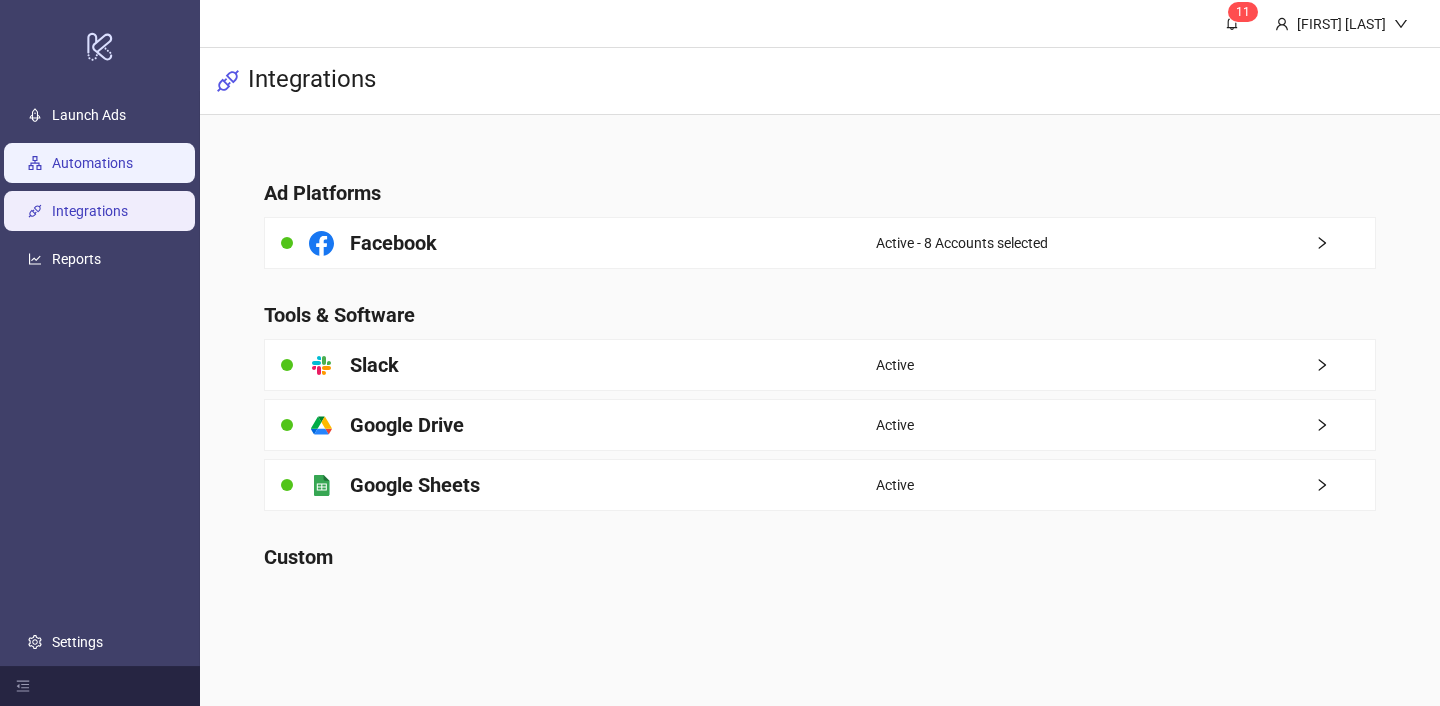 click on "Automations" at bounding box center [92, 163] 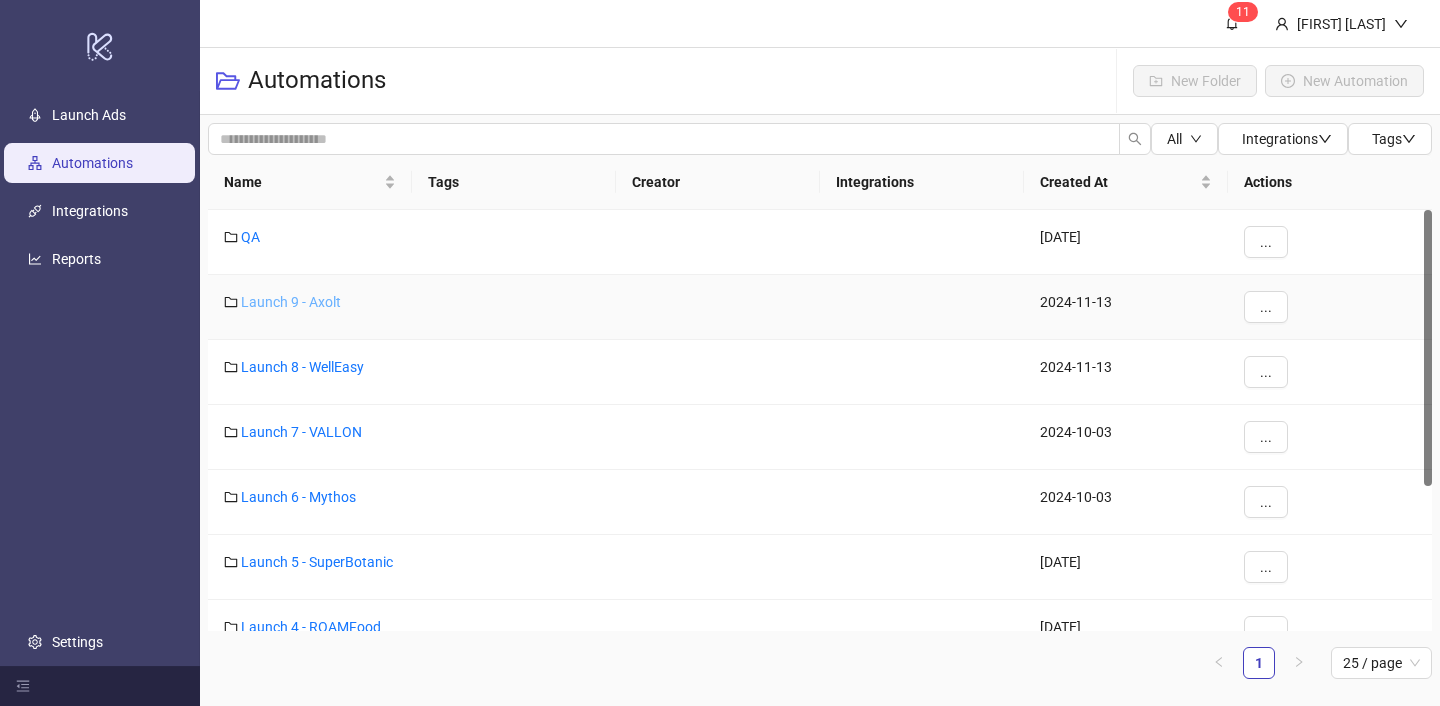 click on "Launch 9 - Axolt" at bounding box center (291, 302) 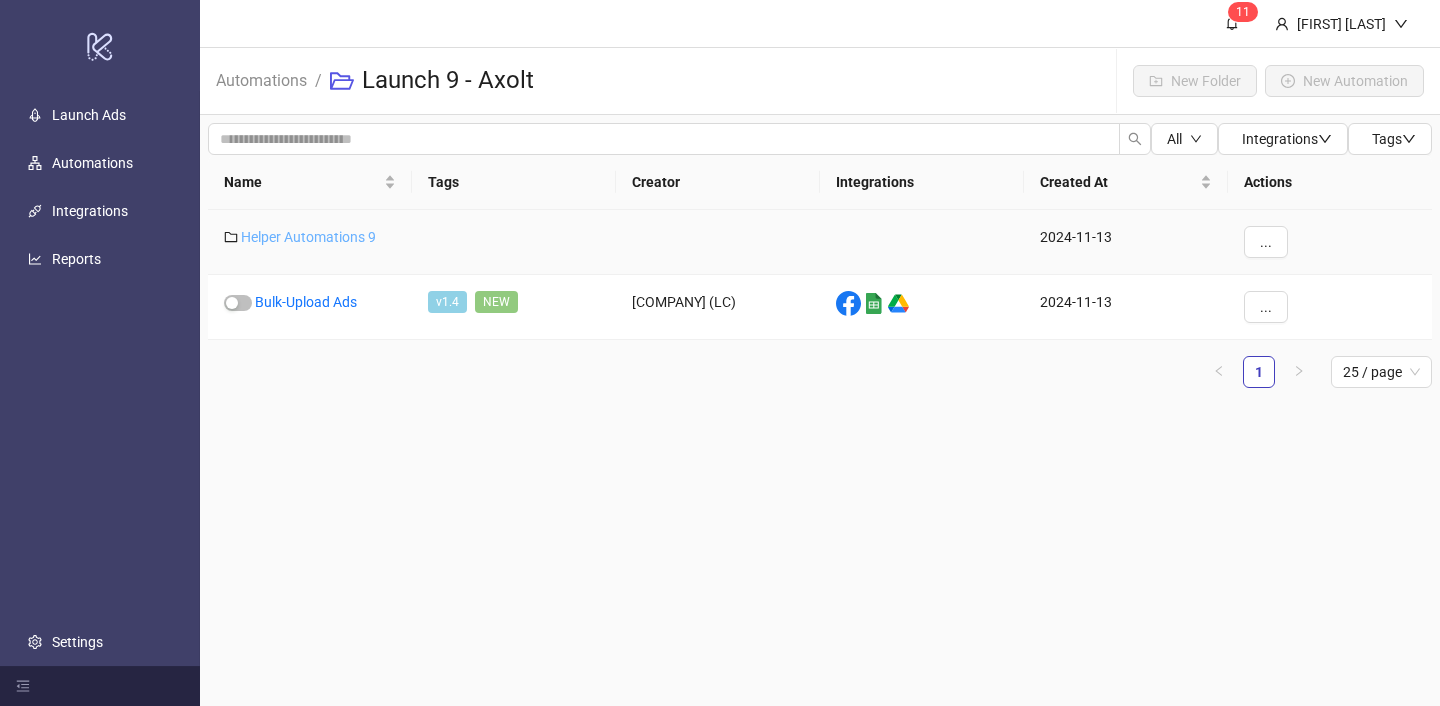 click on "Helper Automations 9" at bounding box center (308, 237) 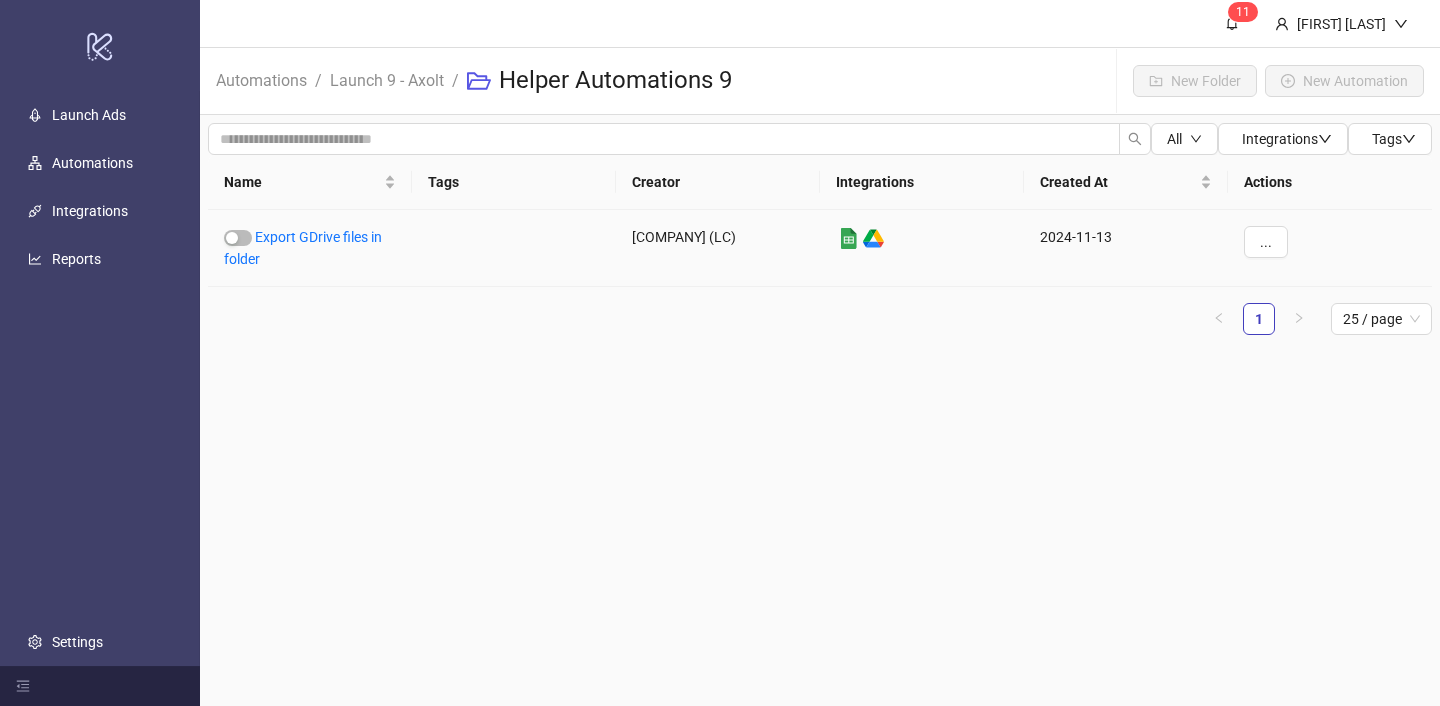 click on "Export GDrive files in folder" at bounding box center [303, 248] 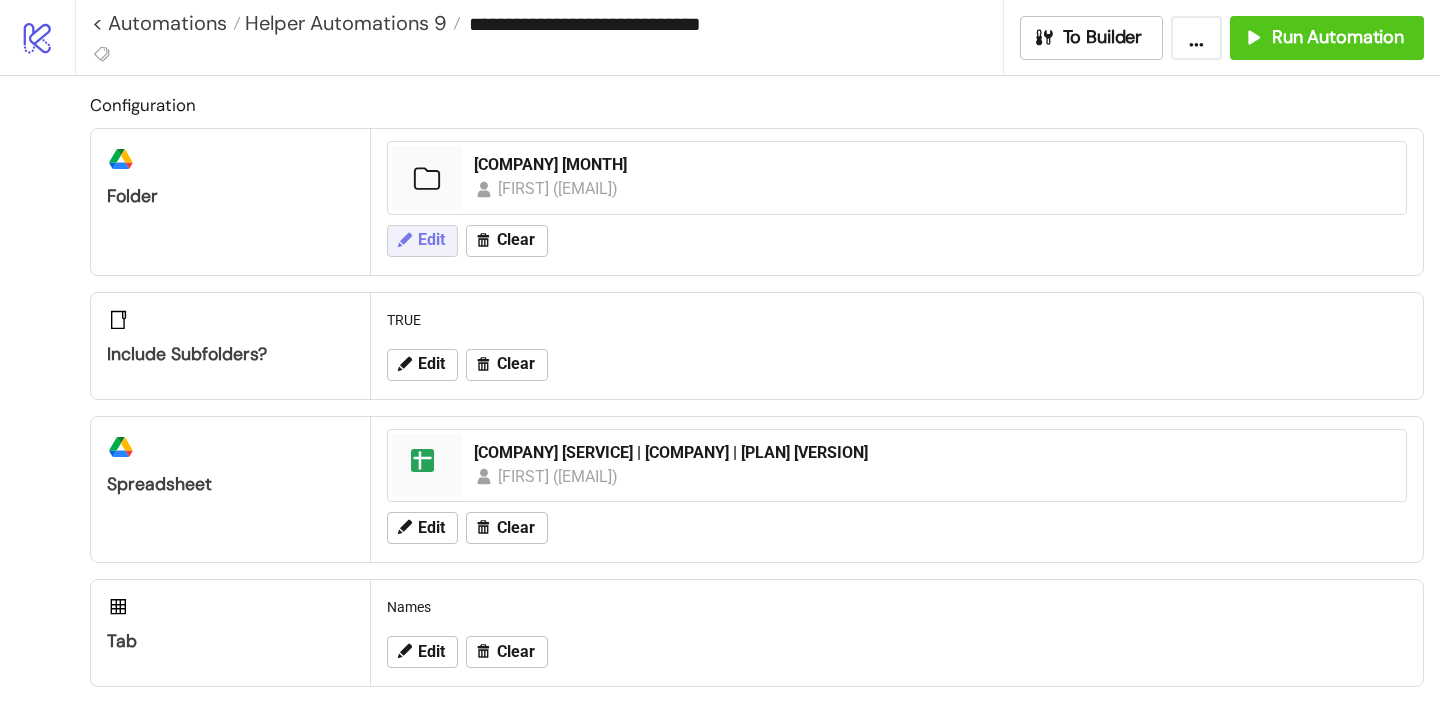 click on "Edit" at bounding box center (431, 240) 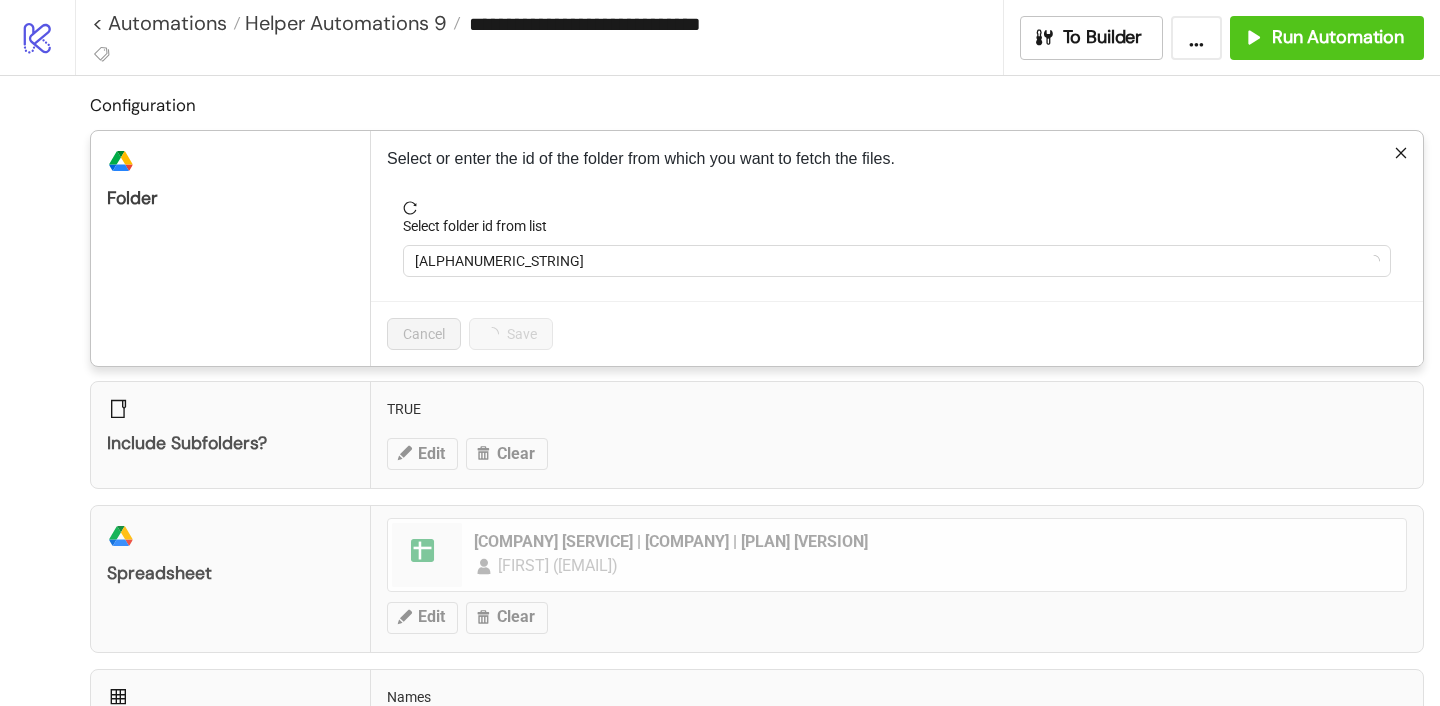 click on "**********" at bounding box center (720, 353) 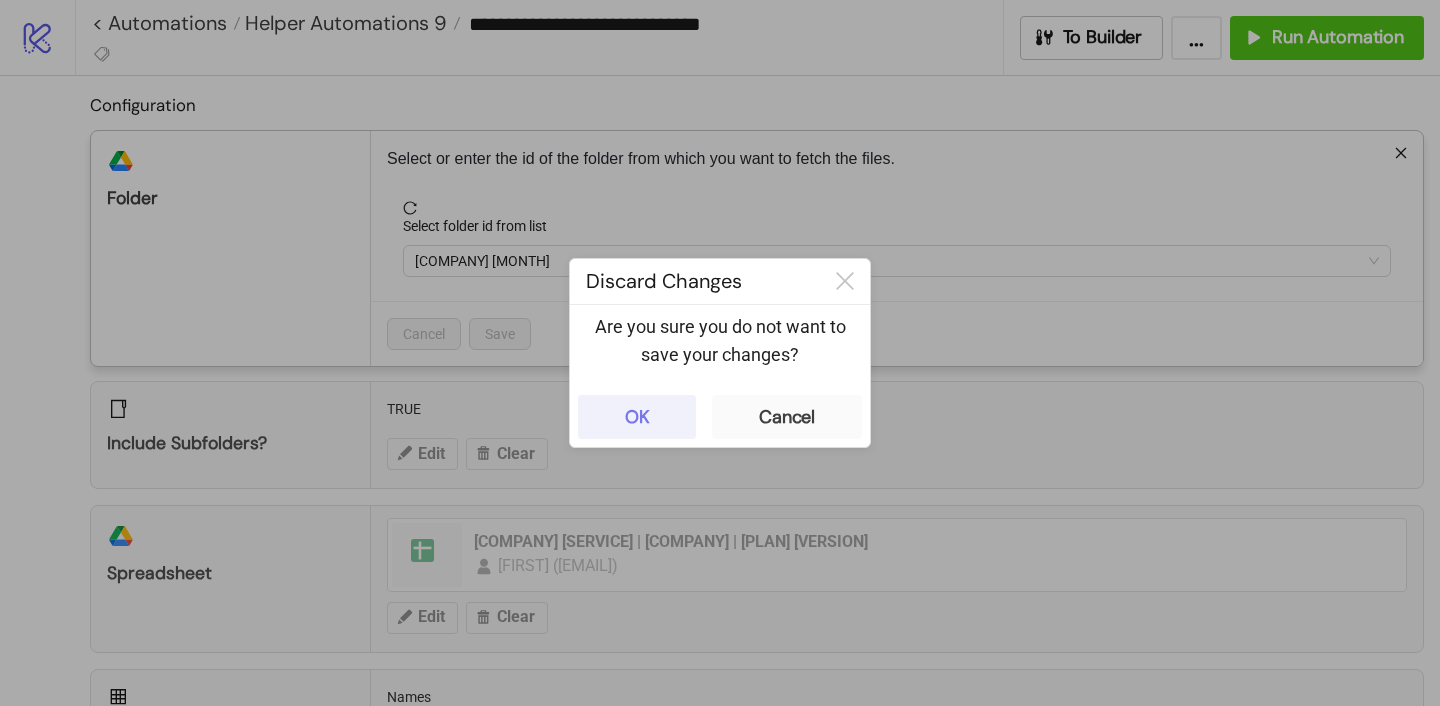 click on "OK" at bounding box center (637, 417) 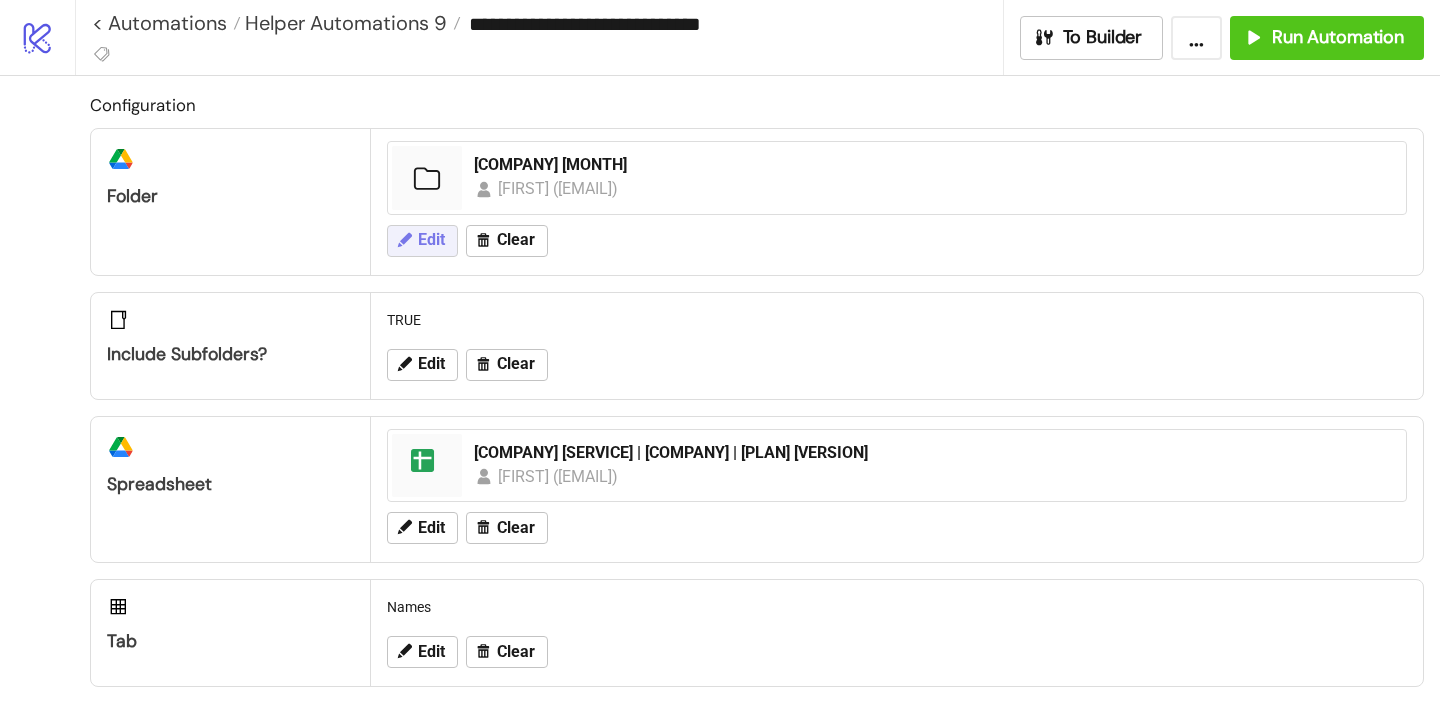 click on "Edit" at bounding box center [422, 241] 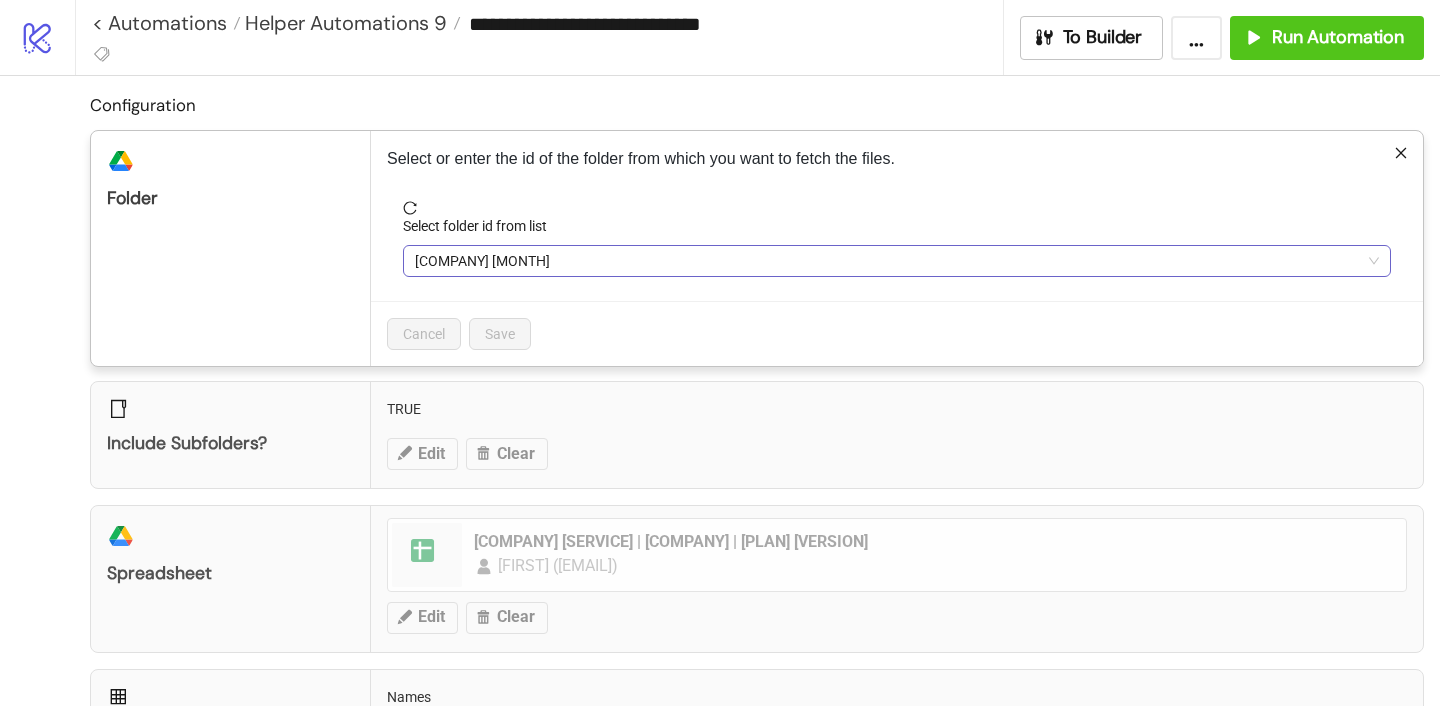 click on "[COMPANY] [MONTH]" at bounding box center (897, 261) 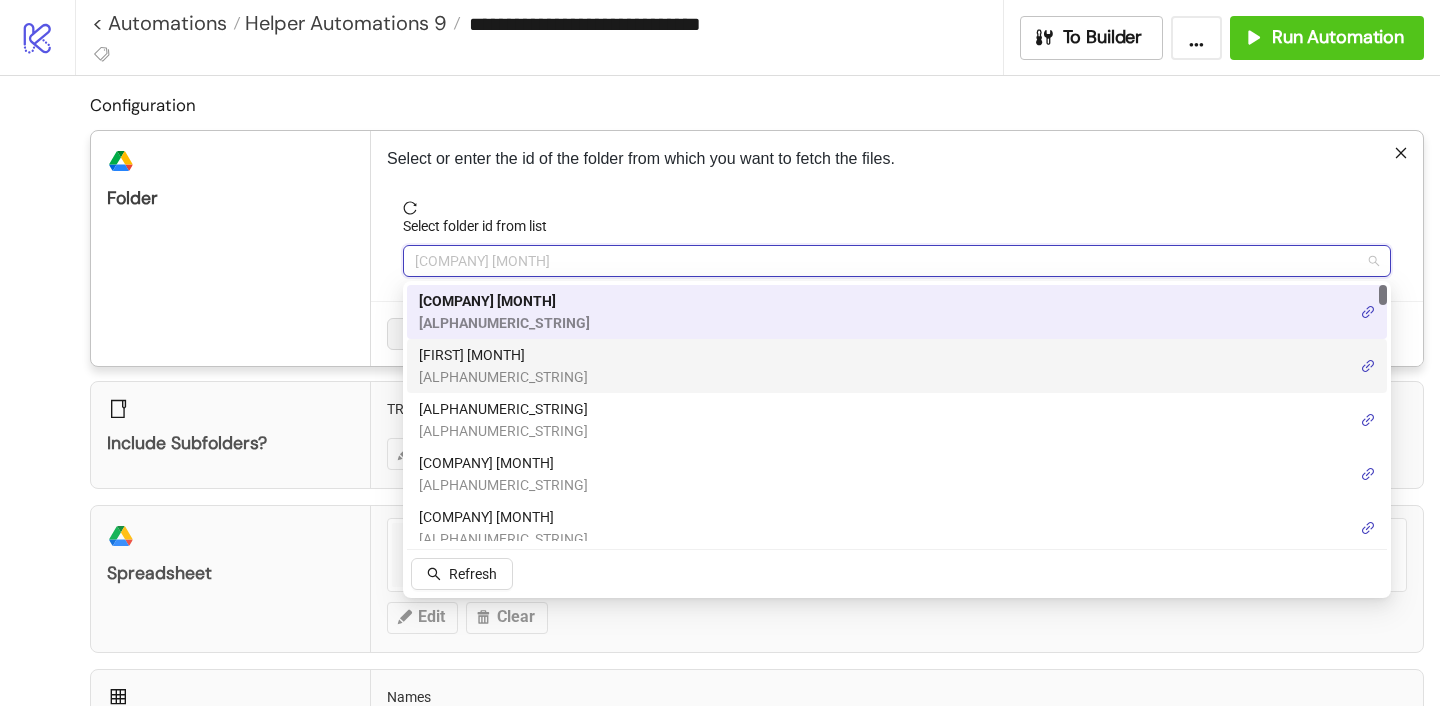 click on "[FIRST] [MONTH]" at bounding box center (503, 355) 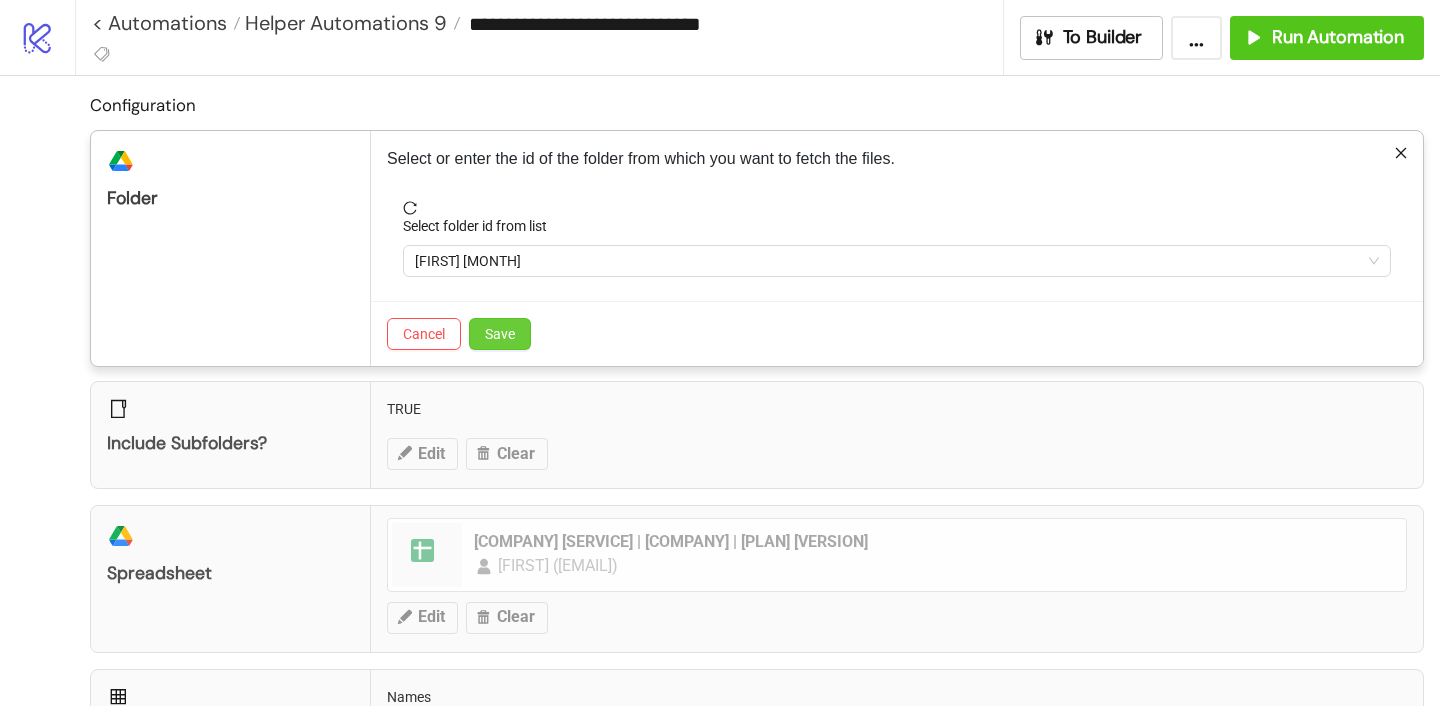 click on "Save" at bounding box center [500, 334] 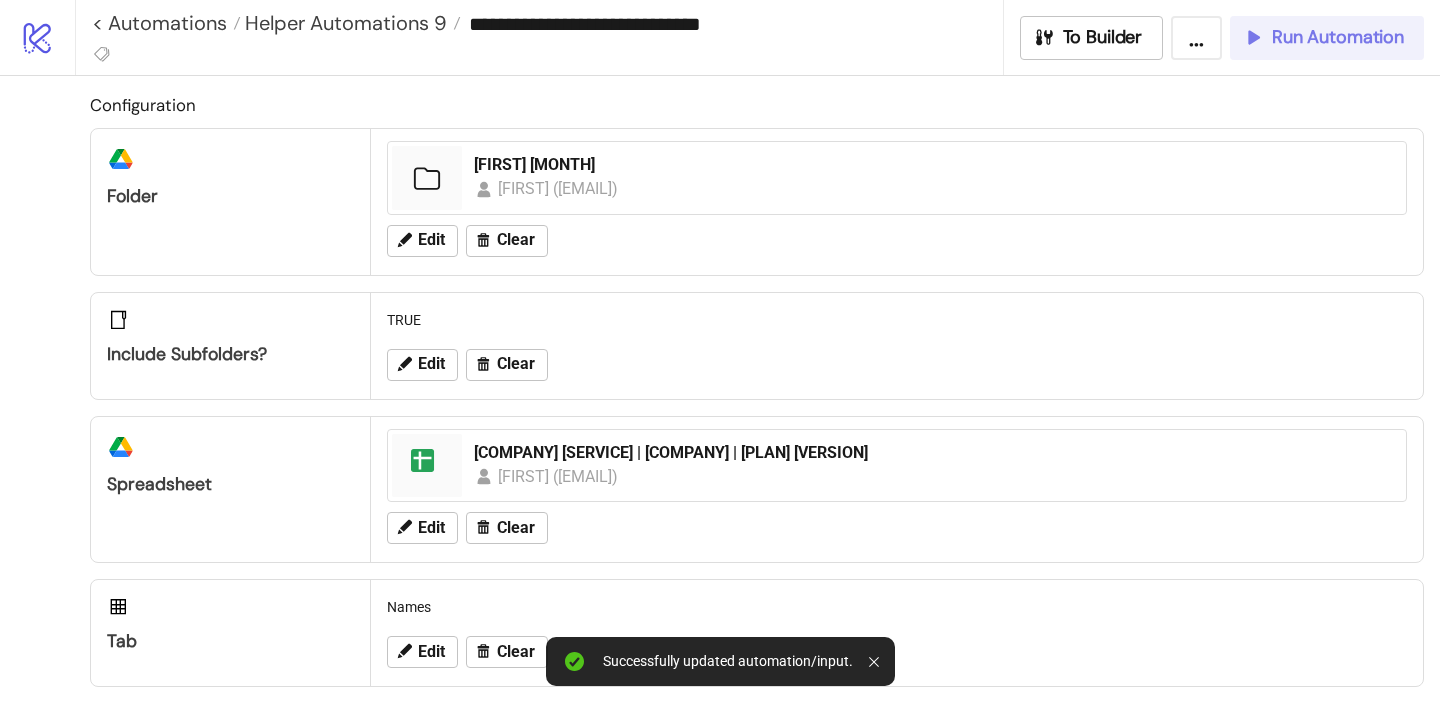 click on "Run Automation" at bounding box center [1338, 37] 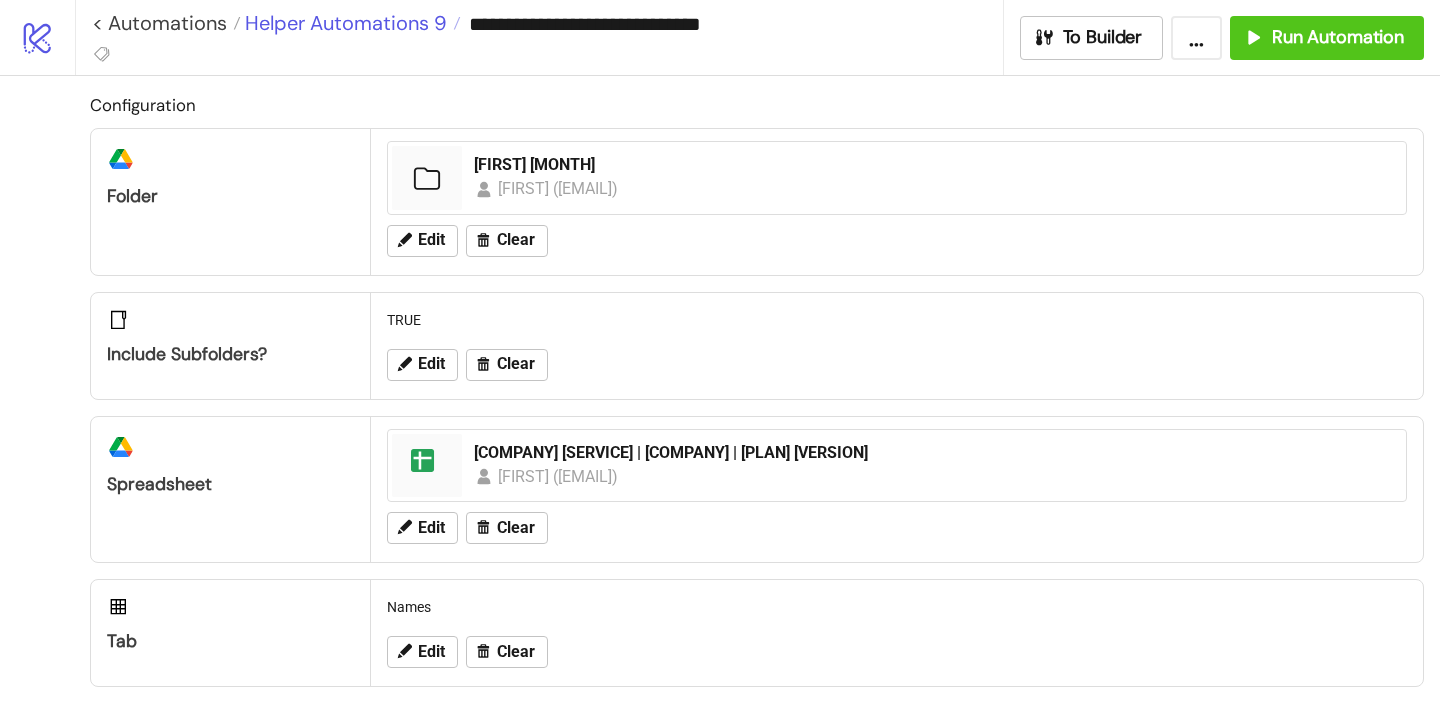 click on "Helper Automations 9" at bounding box center [343, 23] 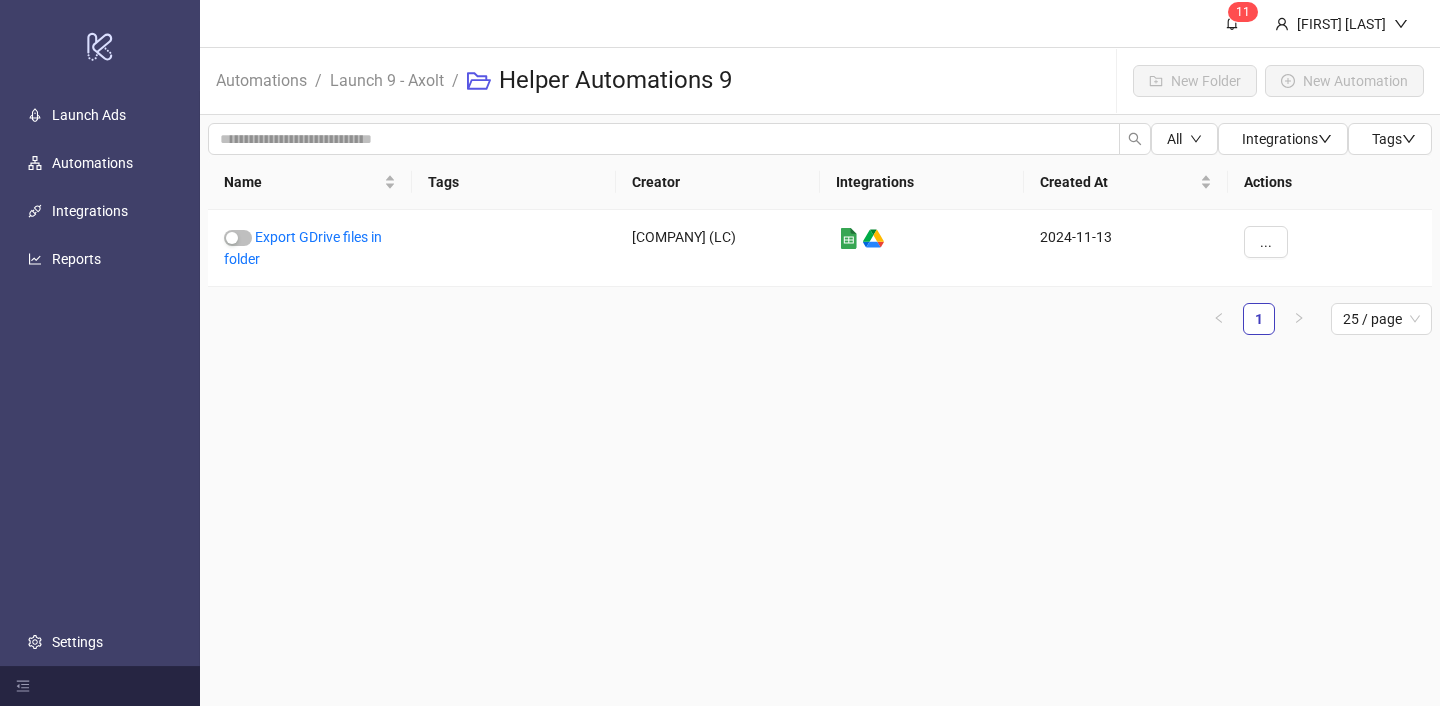 scroll, scrollTop: 0, scrollLeft: 0, axis: both 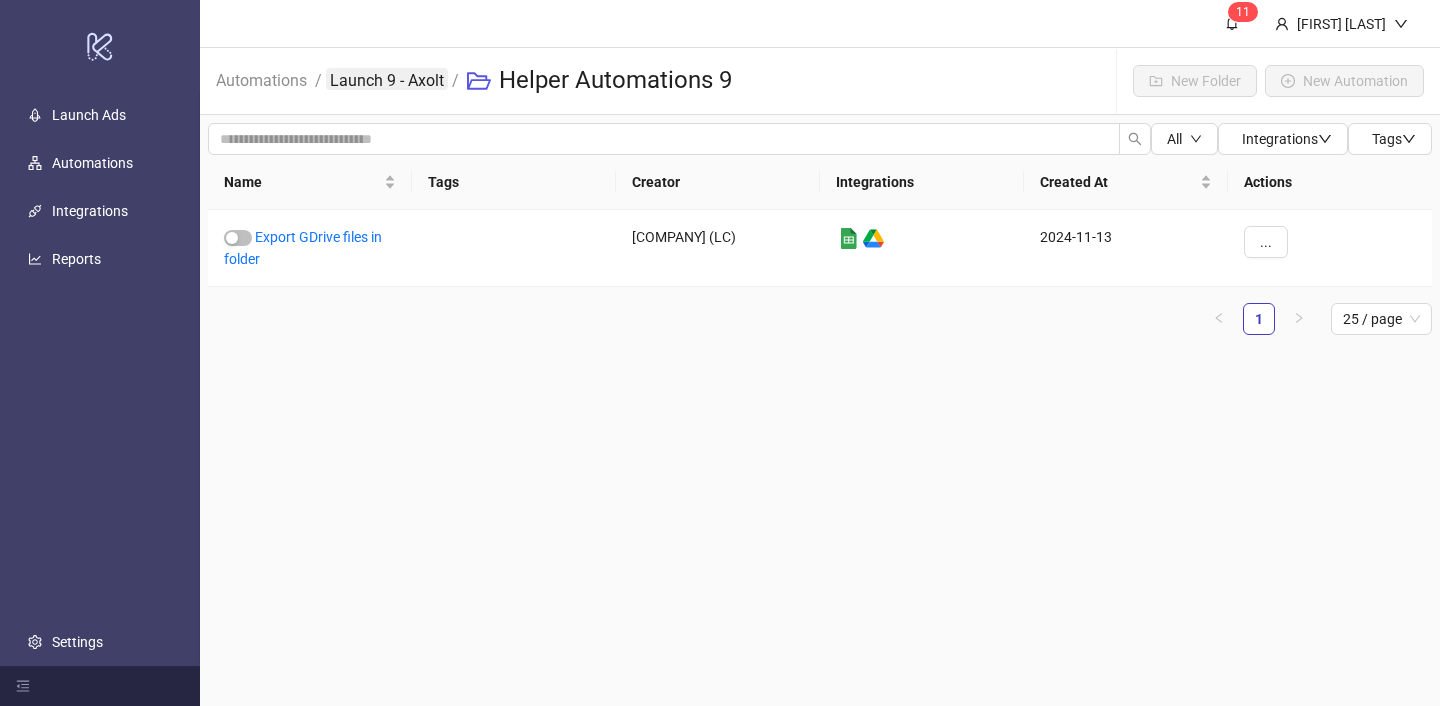 click on "Launch 9 - Axolt" at bounding box center (387, 79) 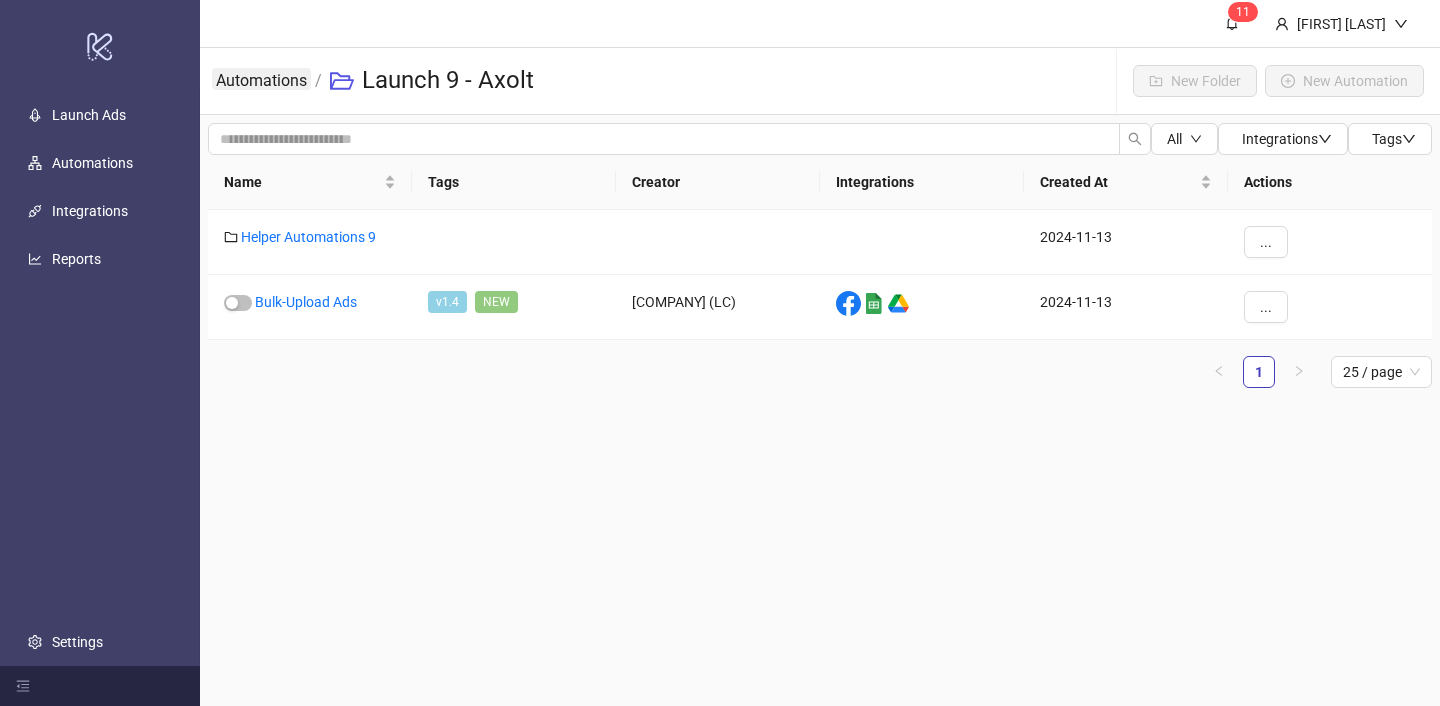 click on "Automations" at bounding box center (261, 79) 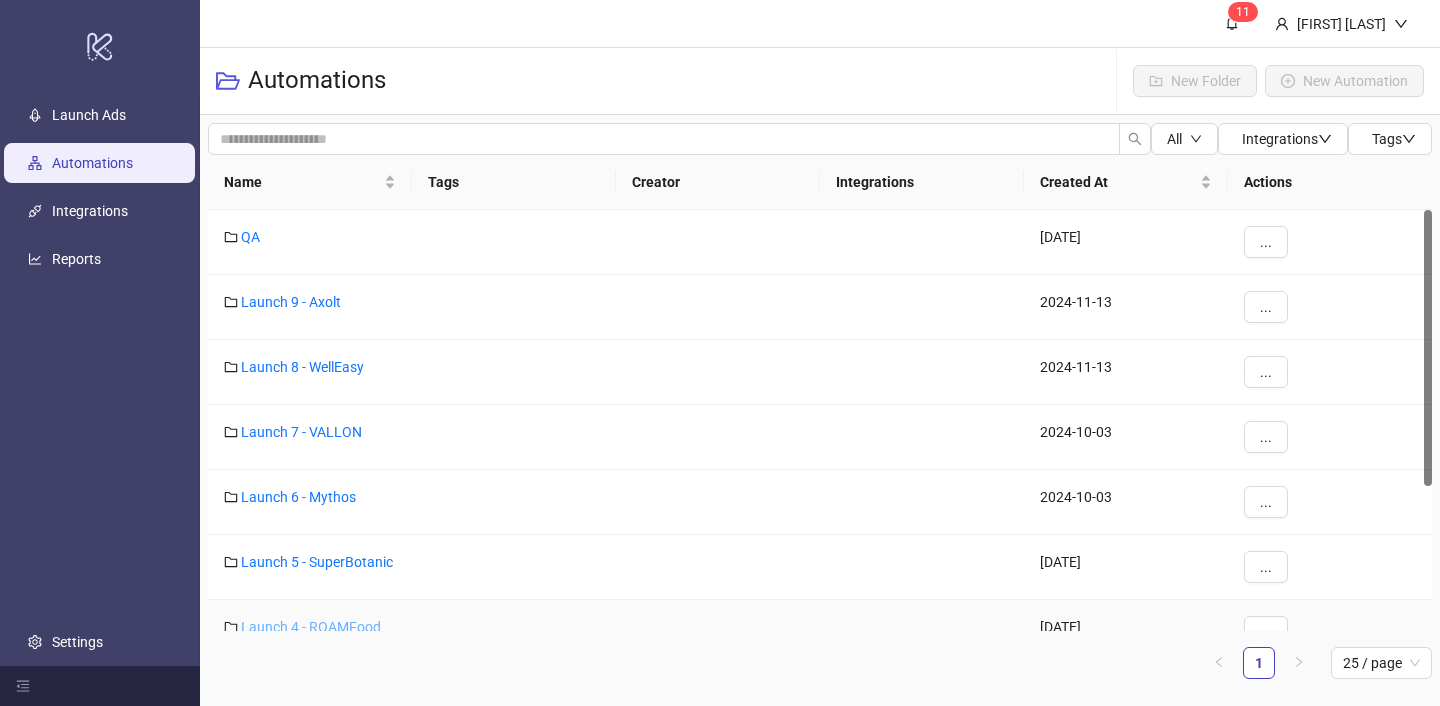 click on "Launch 4 - ROAMFood" at bounding box center [311, 627] 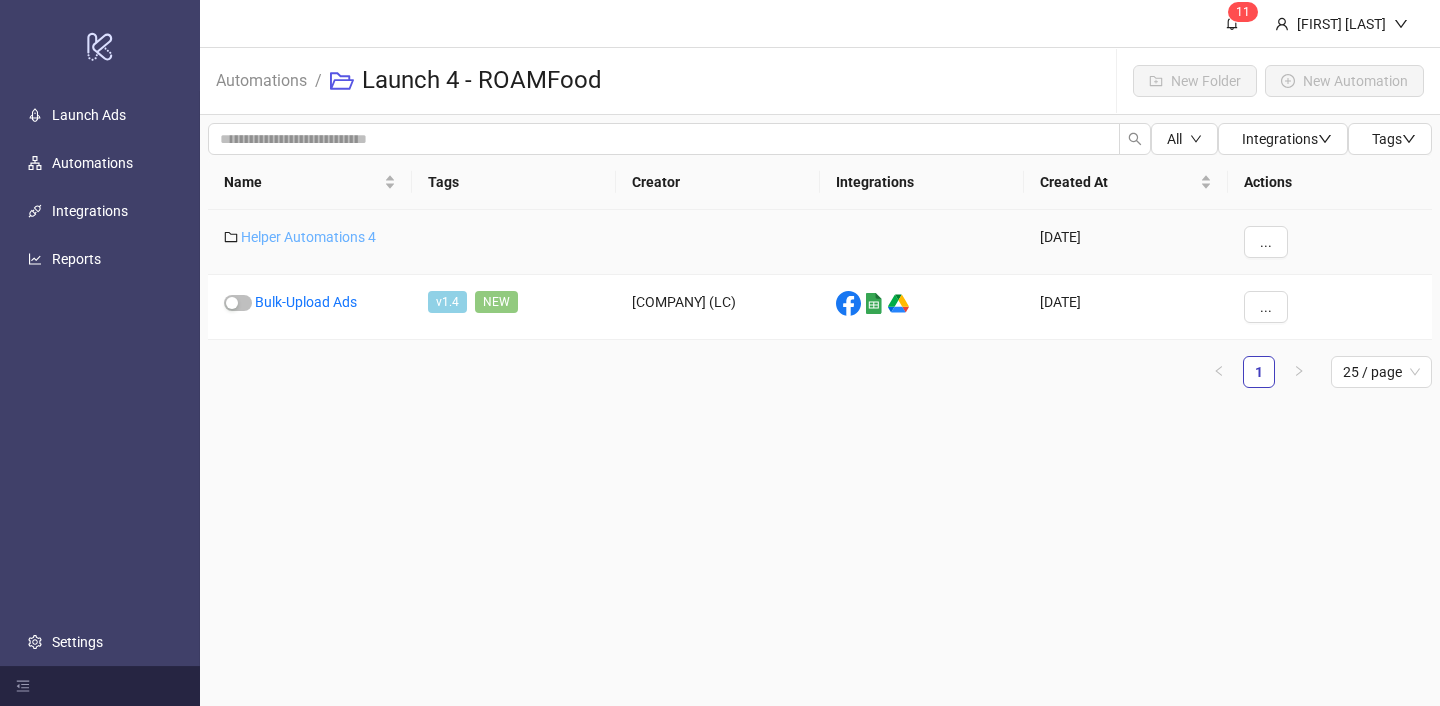 click on "Helper Automations 4" at bounding box center [308, 237] 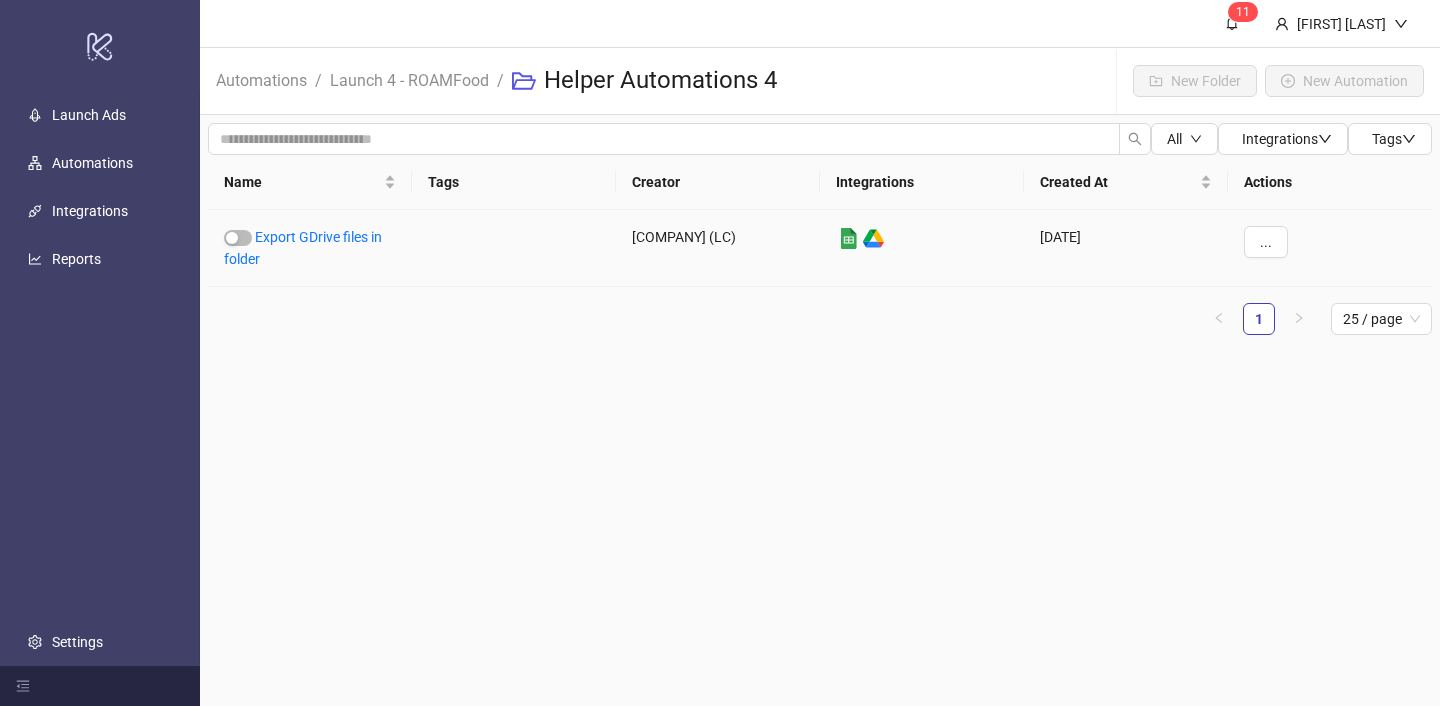 click on "Export GDrive files in folder" at bounding box center [303, 248] 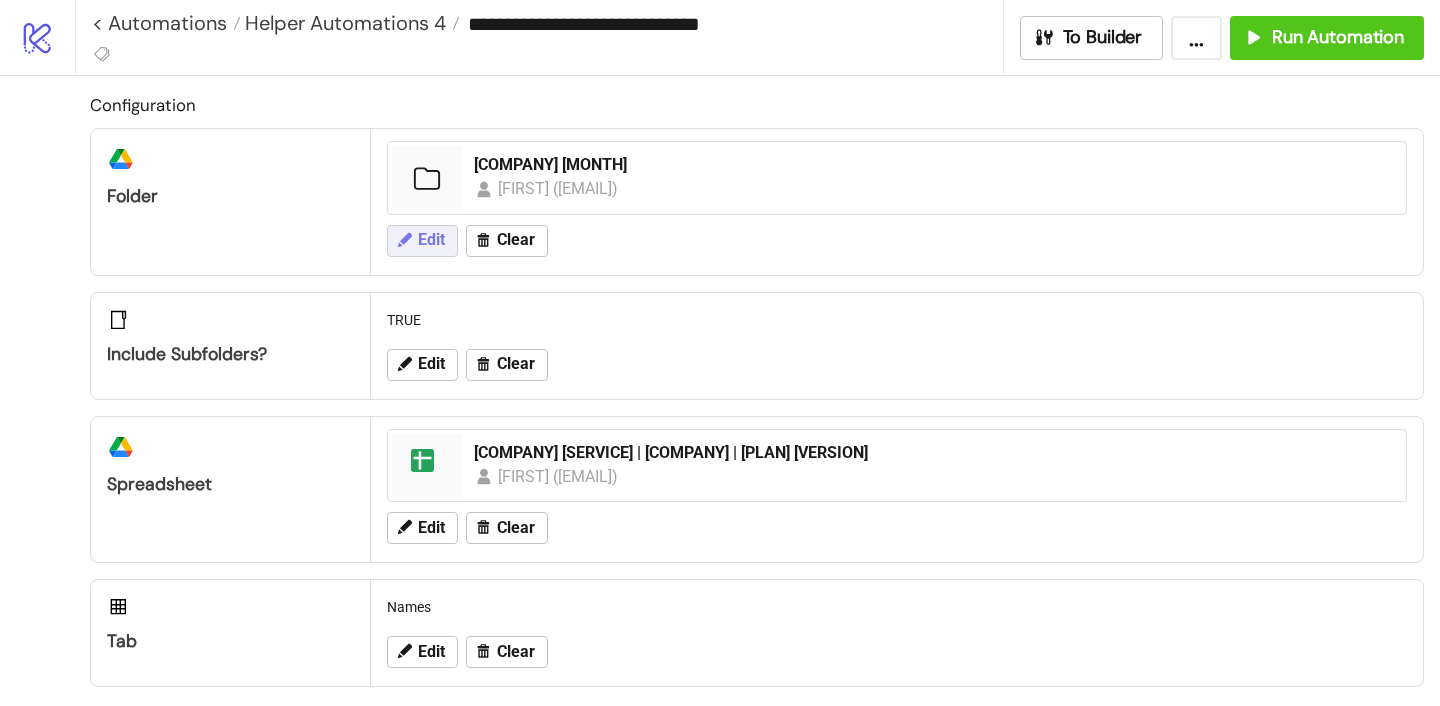 click on "Edit" at bounding box center [431, 240] 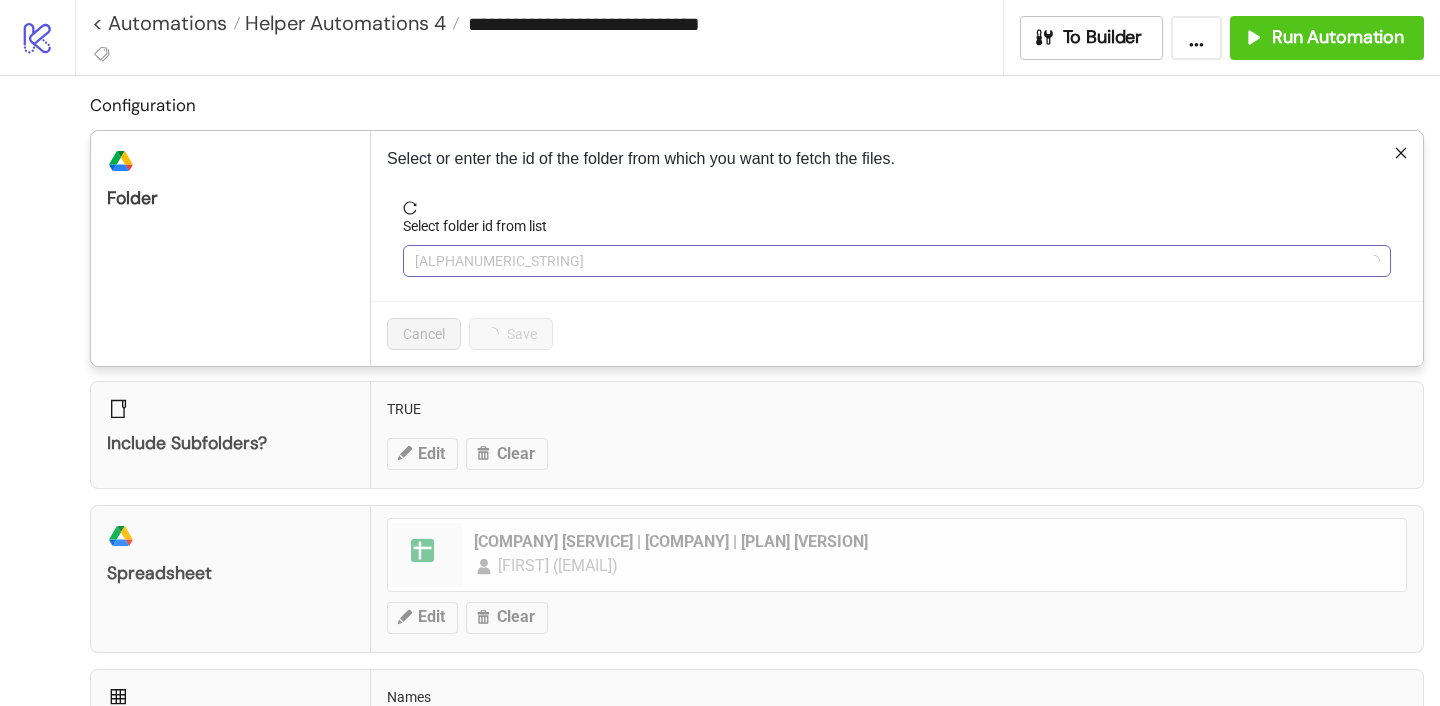 click on "[ALPHANUMERIC_STRING]" at bounding box center [897, 261] 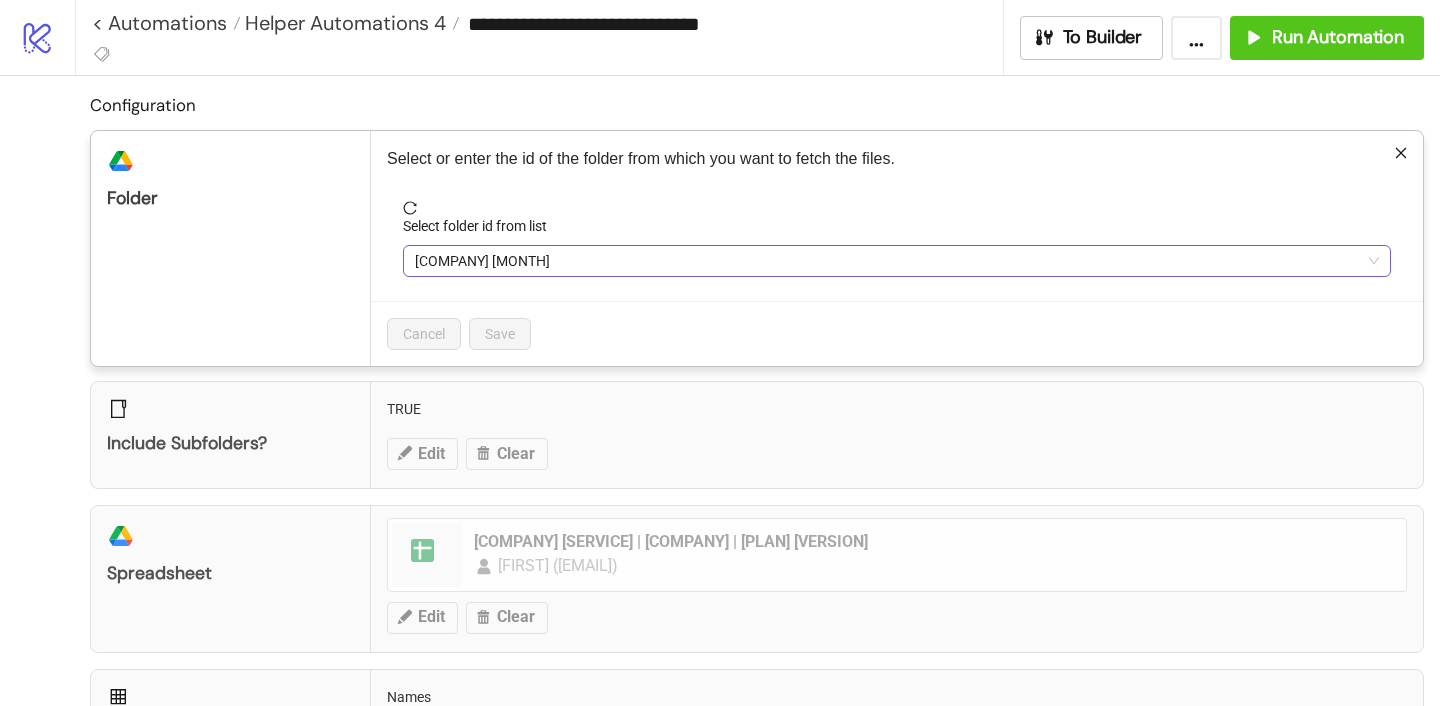 click on "[COMPANY] [MONTH]" at bounding box center [897, 261] 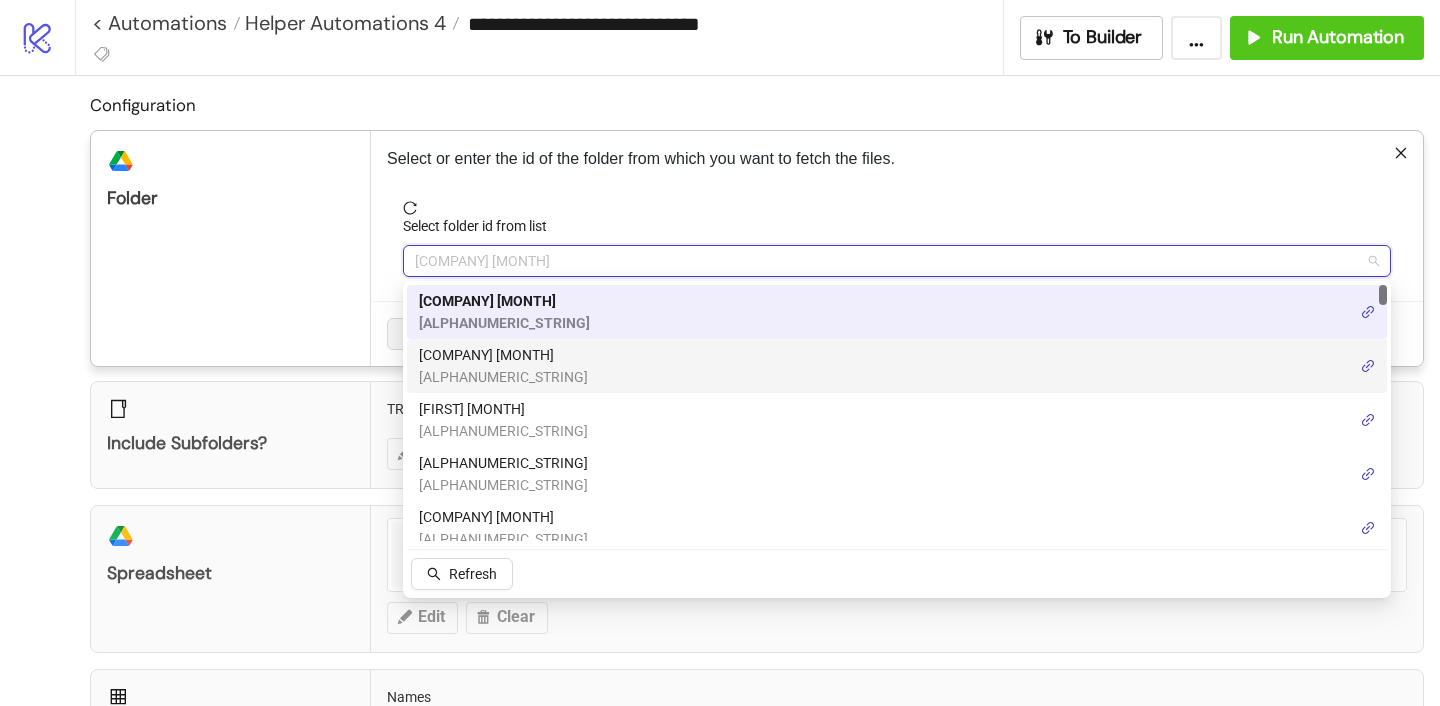 click on "[COMPANY] [MONTH]" at bounding box center [503, 355] 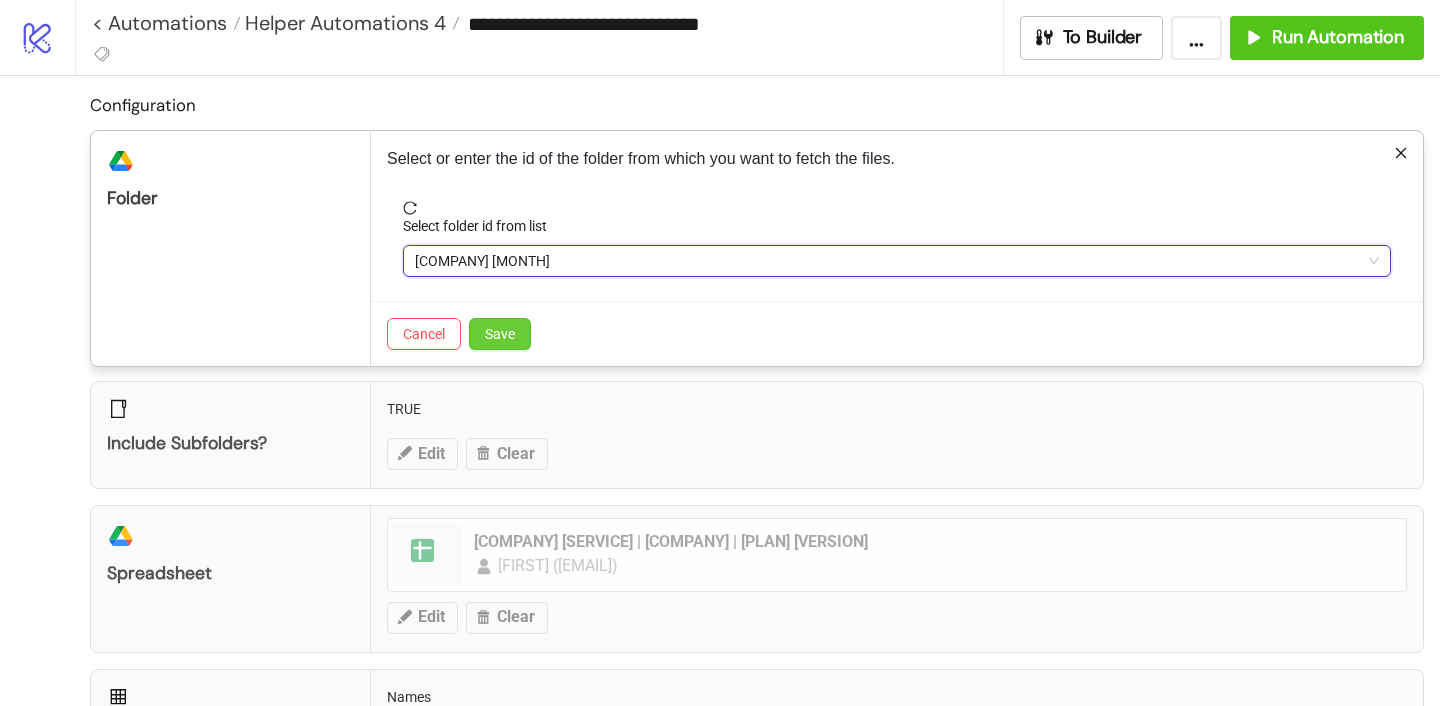 click on "Save" at bounding box center (500, 334) 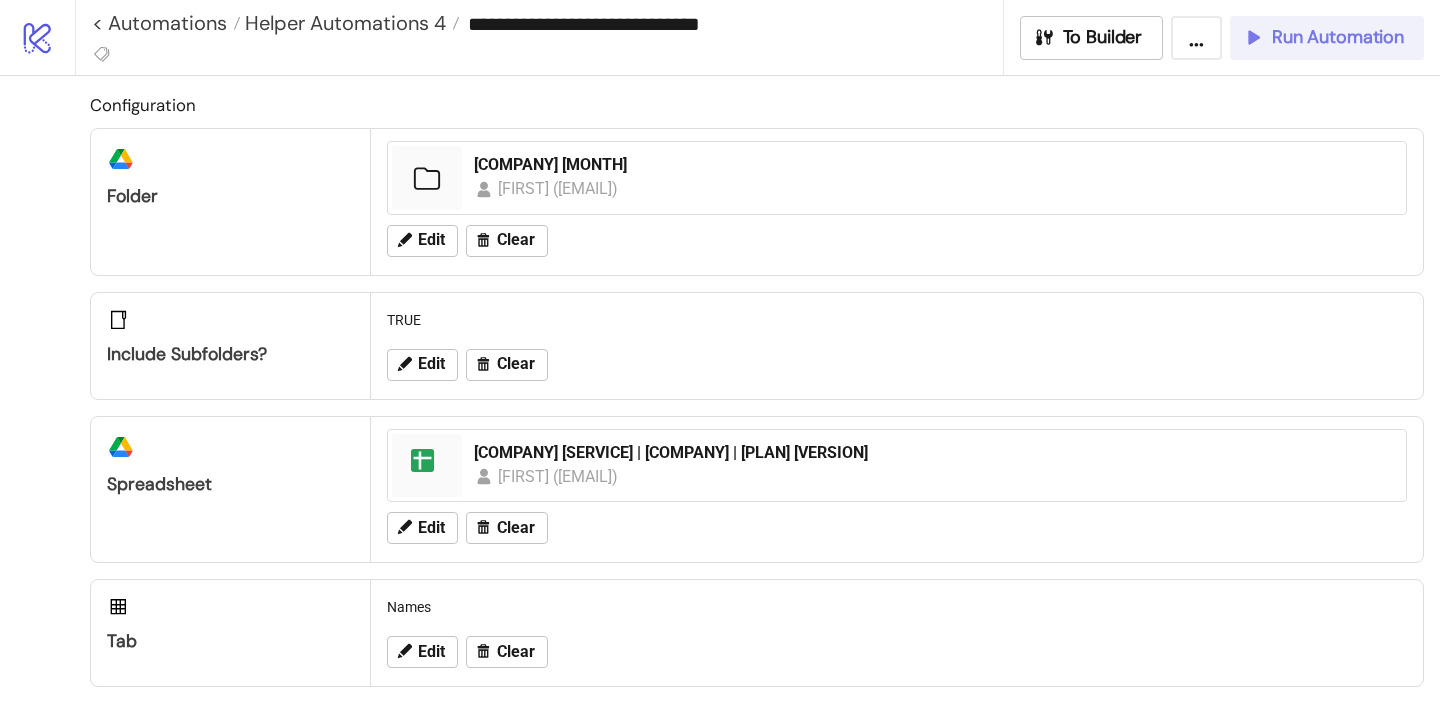 click on "Run Automation" at bounding box center (1338, 37) 